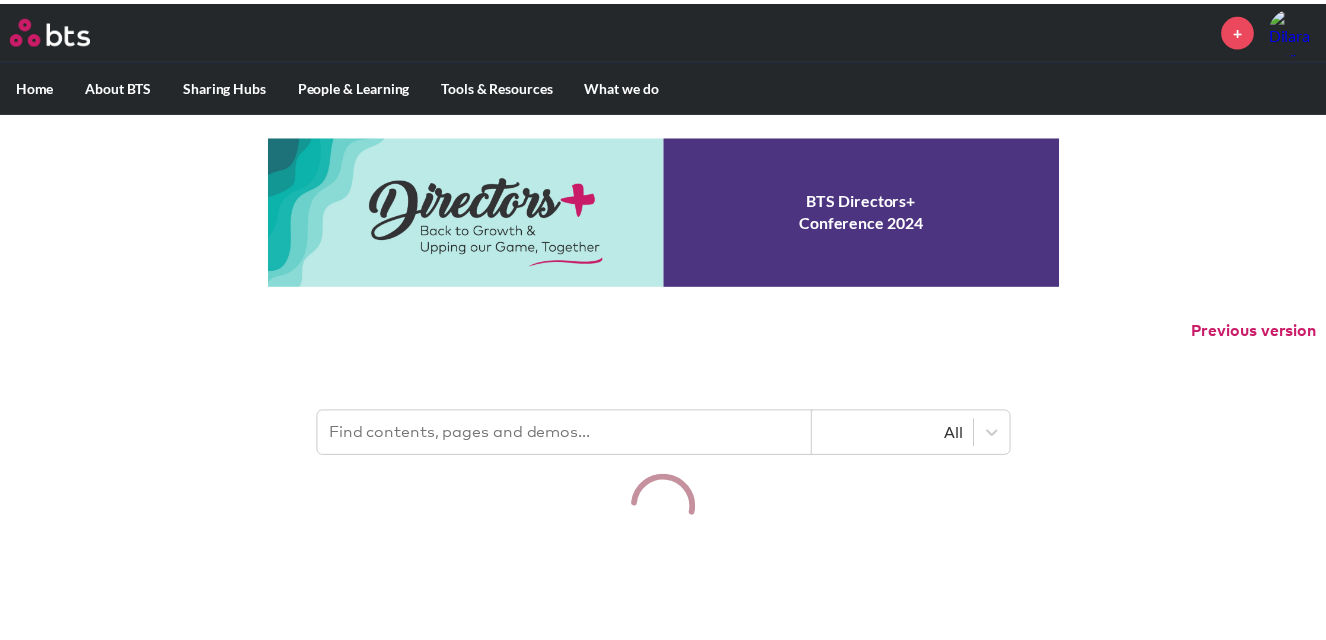 scroll, scrollTop: 0, scrollLeft: 0, axis: both 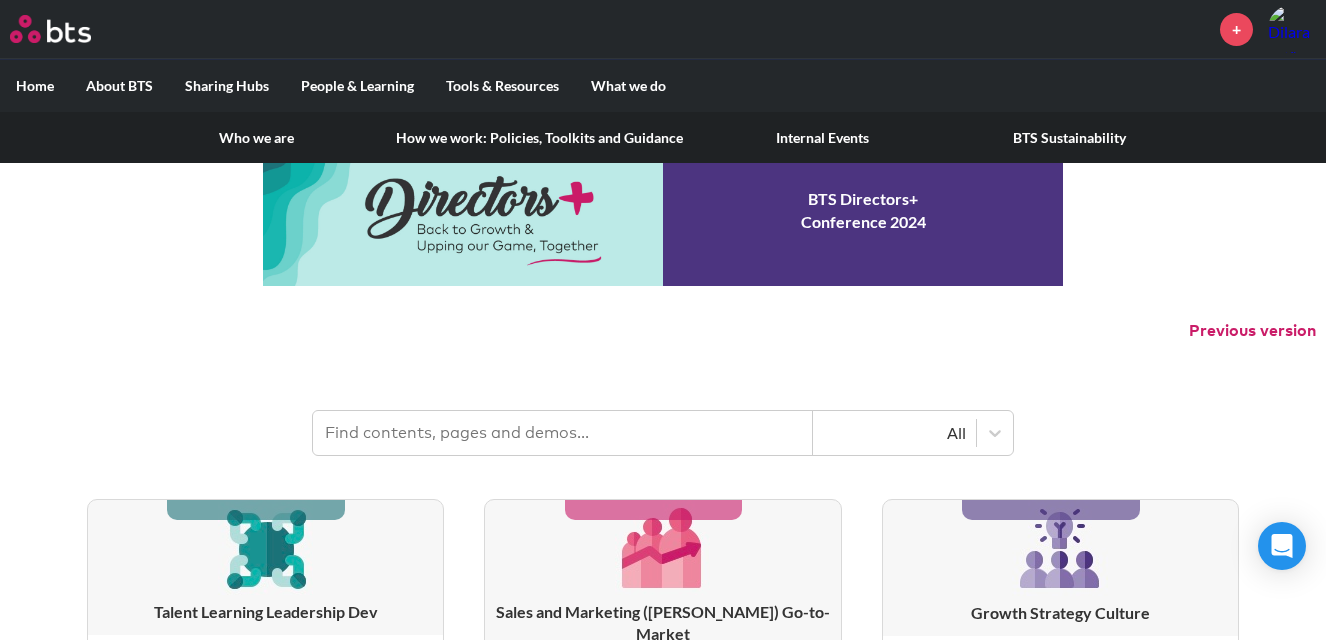 click on "About BTS" at bounding box center [119, 86] 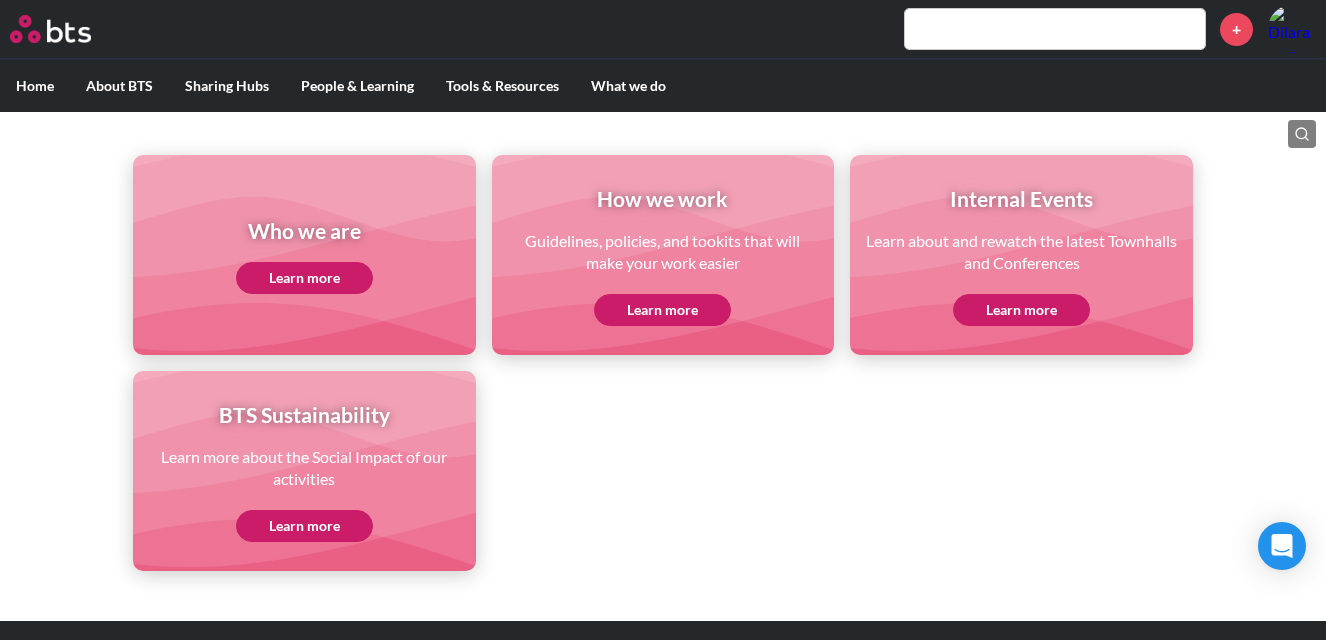 scroll, scrollTop: 300, scrollLeft: 0, axis: vertical 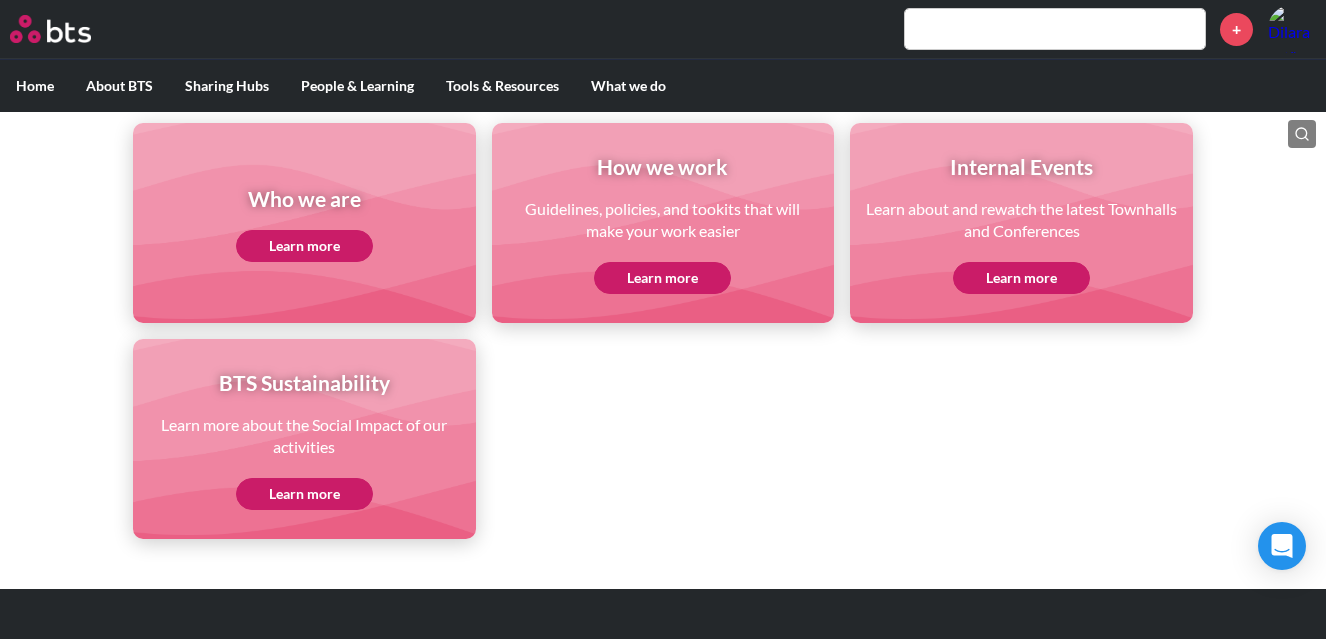 click on "Learn more" at bounding box center (304, 494) 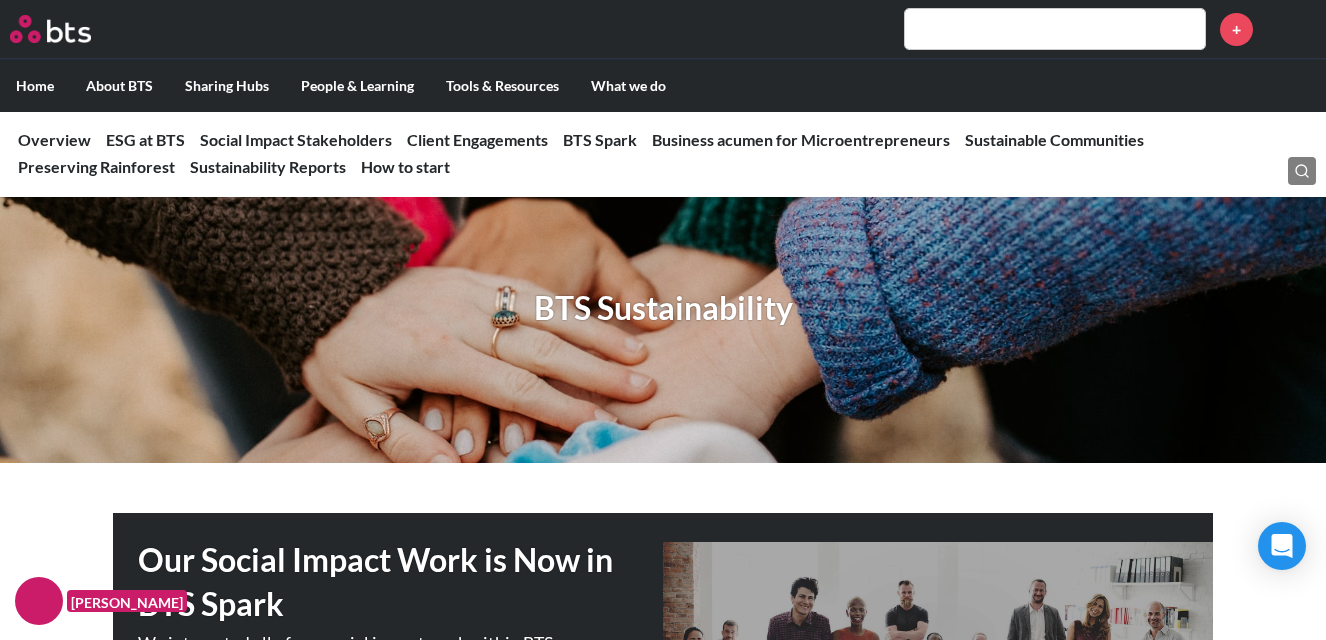 scroll, scrollTop: 0, scrollLeft: 0, axis: both 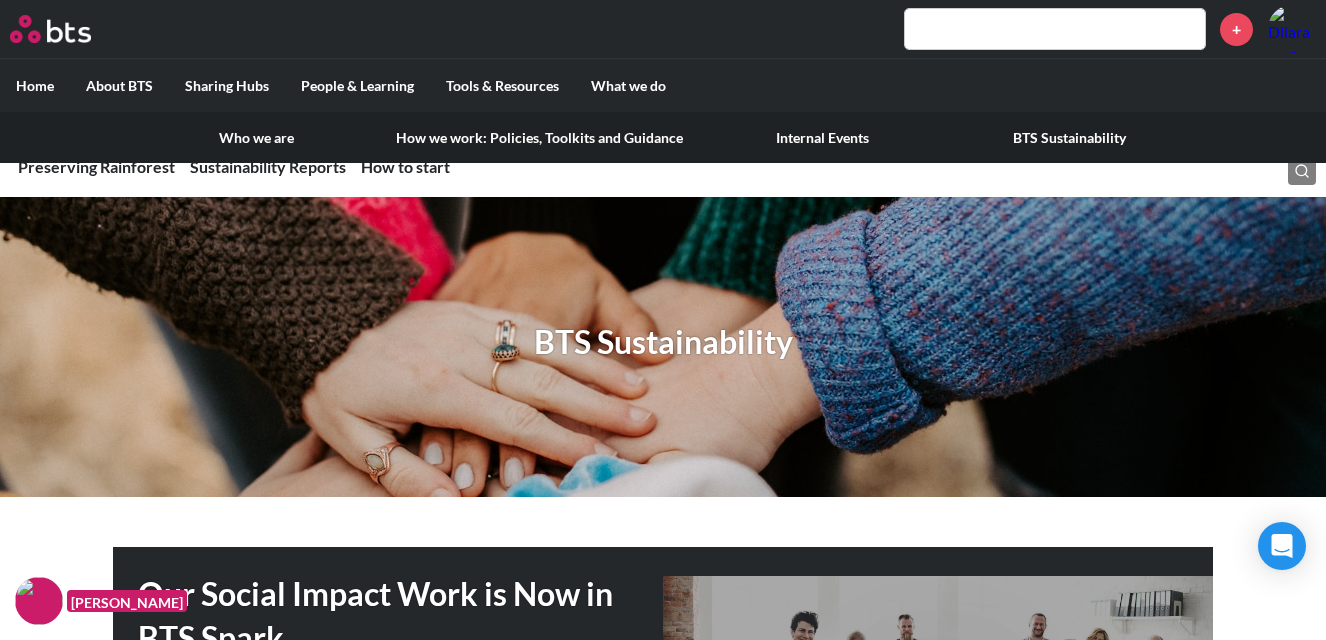 click on "About BTS" at bounding box center [119, 86] 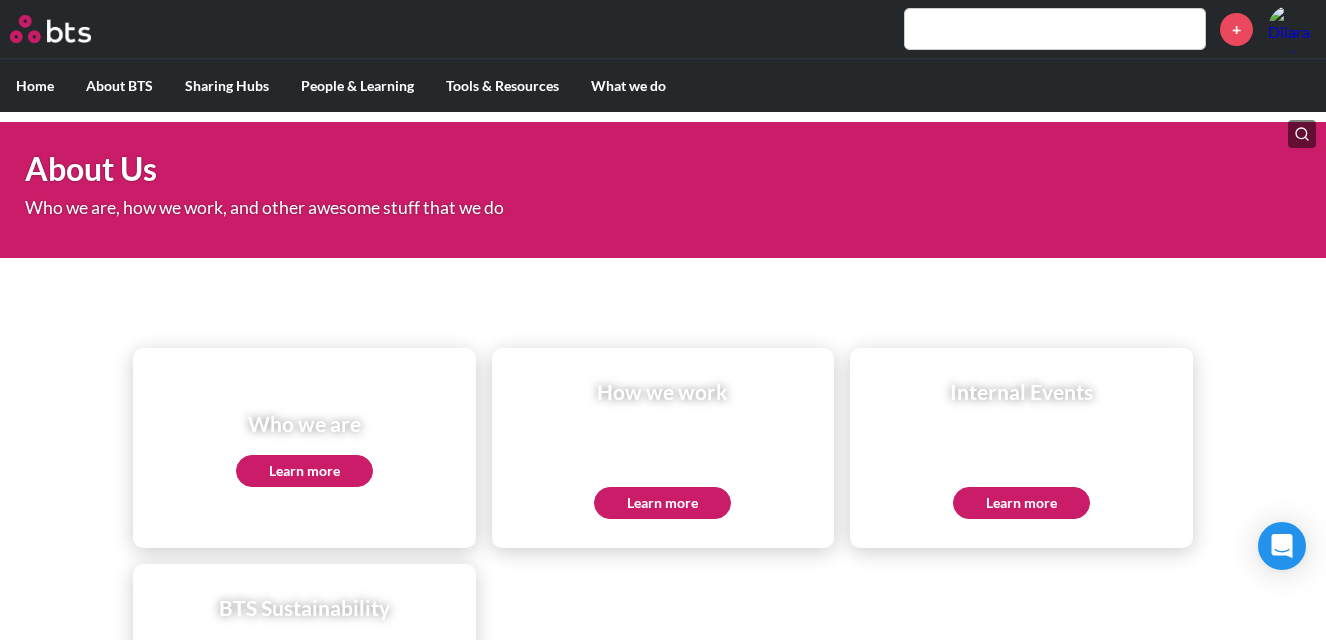 scroll, scrollTop: 200, scrollLeft: 0, axis: vertical 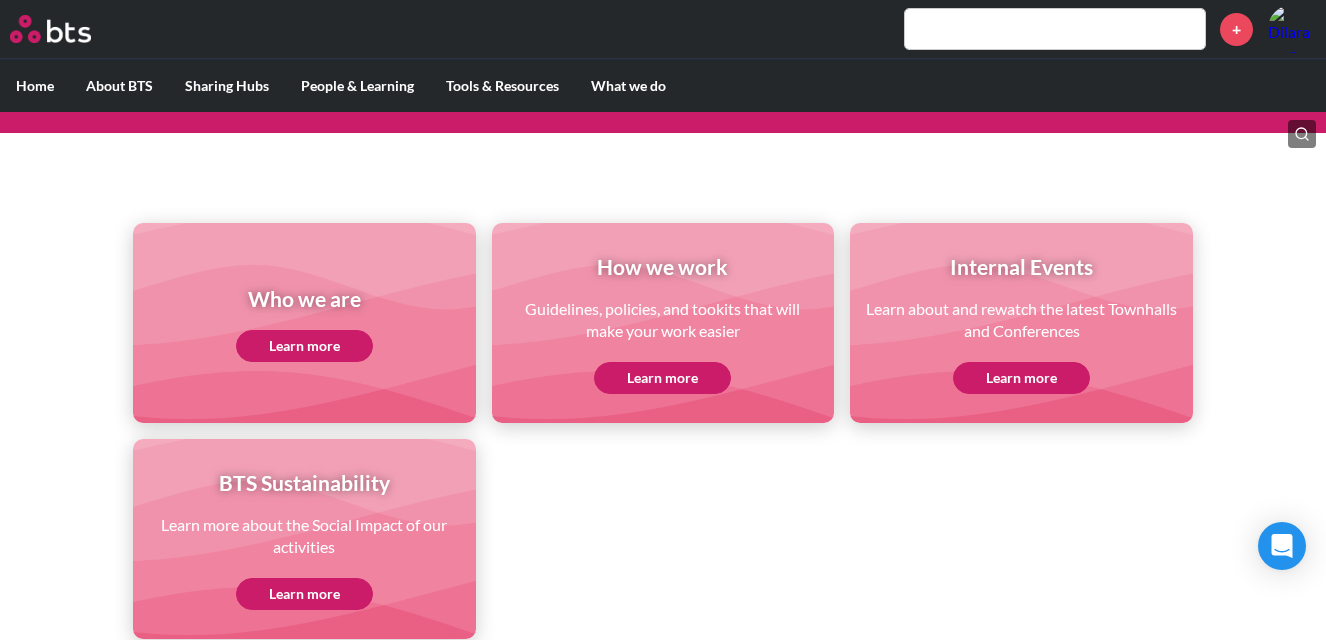 click on "Learn more" 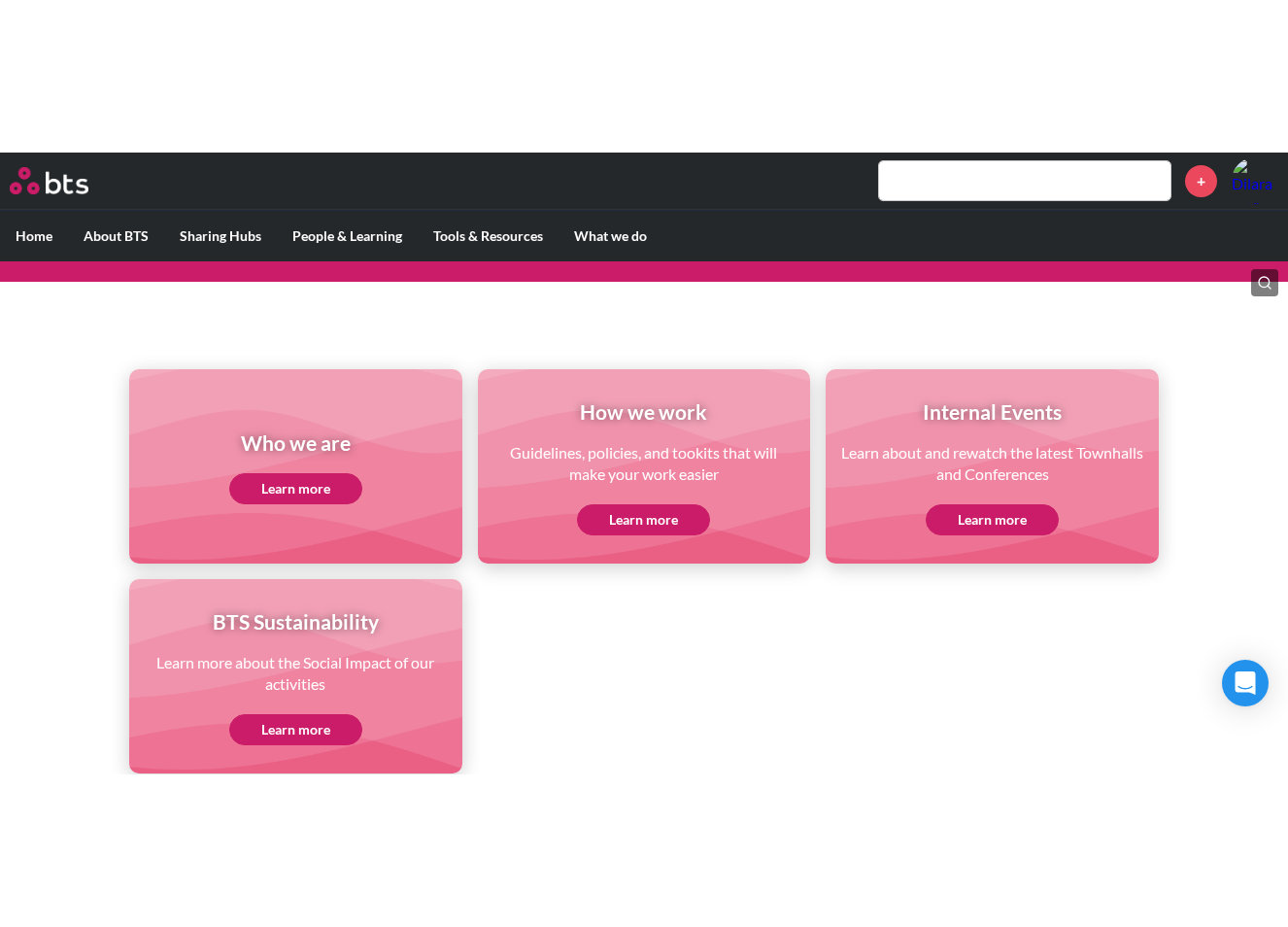 scroll, scrollTop: 3, scrollLeft: 0, axis: vertical 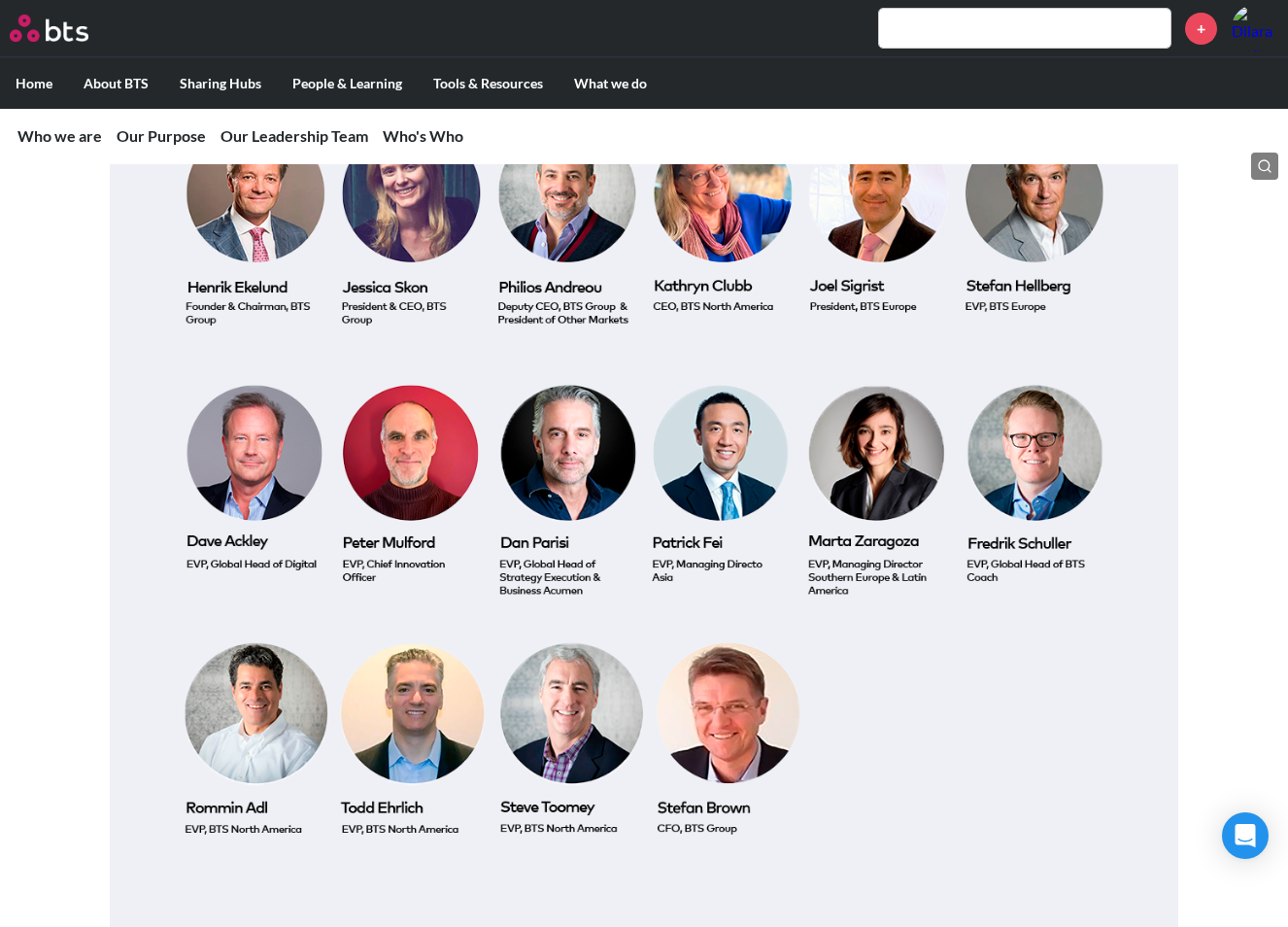 click at bounding box center (644, 486) 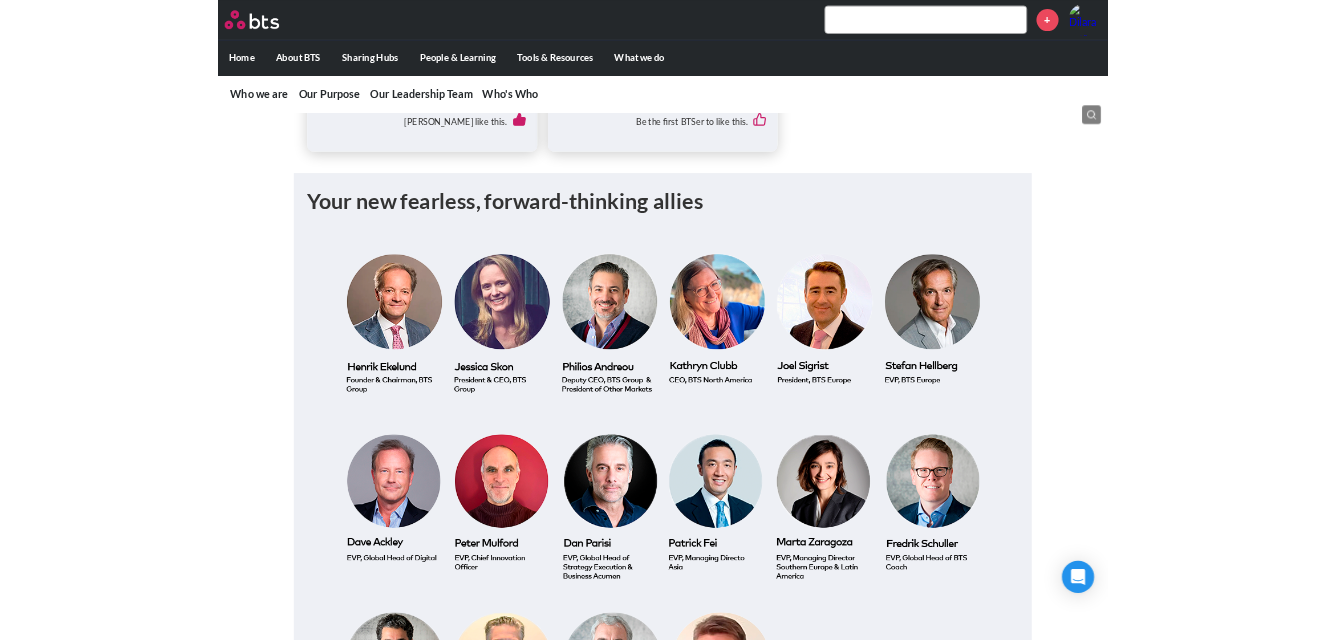 scroll, scrollTop: 2200, scrollLeft: 0, axis: vertical 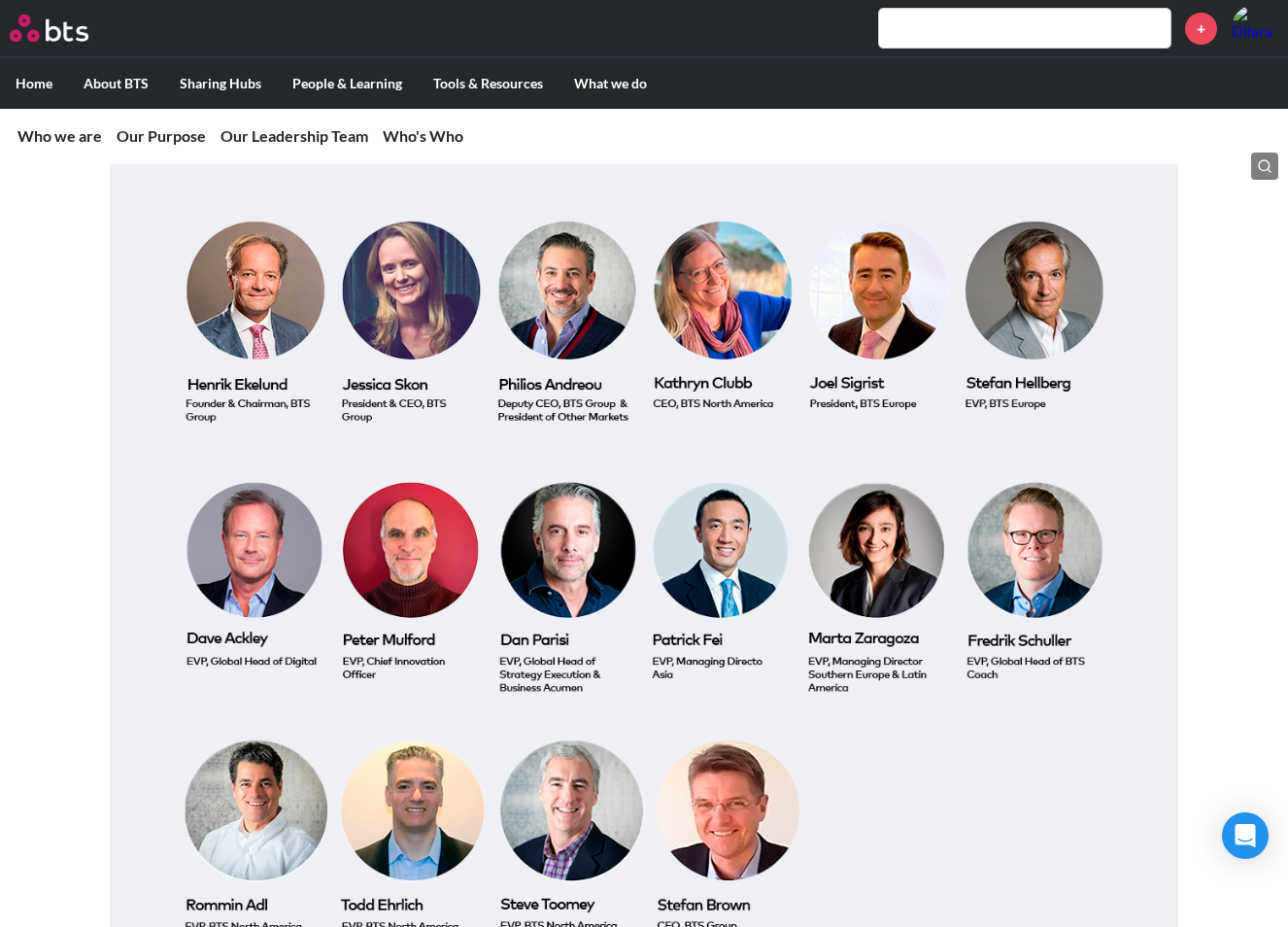 click at bounding box center [644, 583] 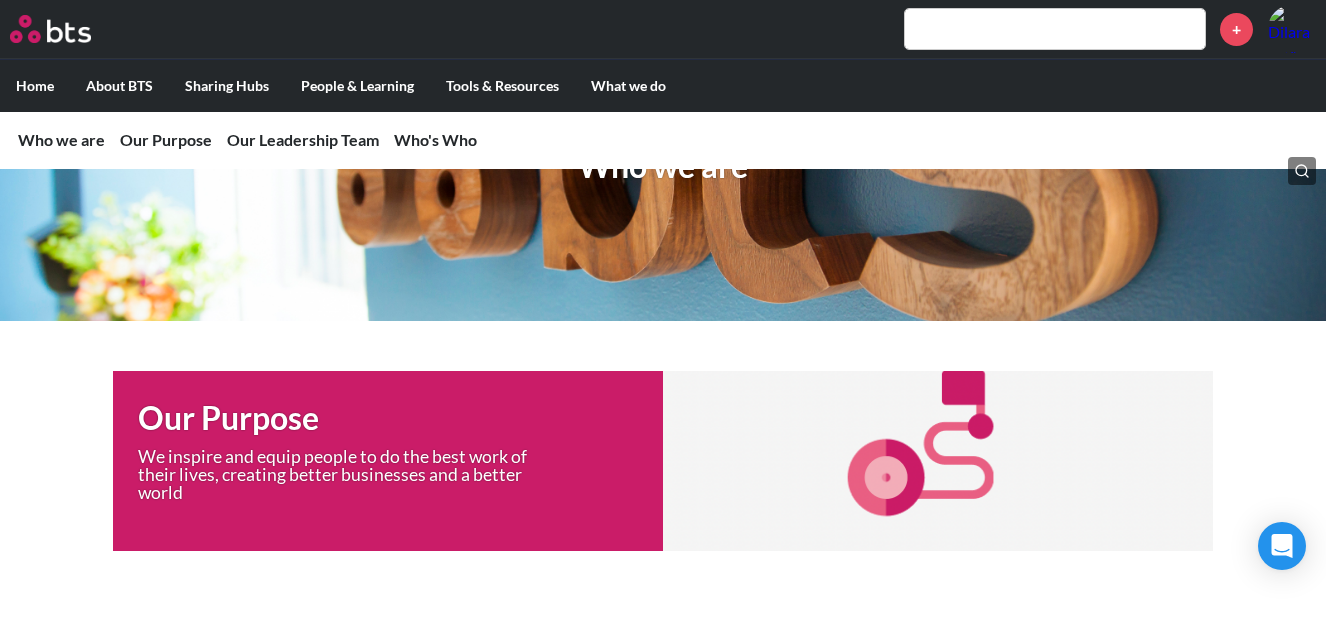 scroll, scrollTop: 0, scrollLeft: 0, axis: both 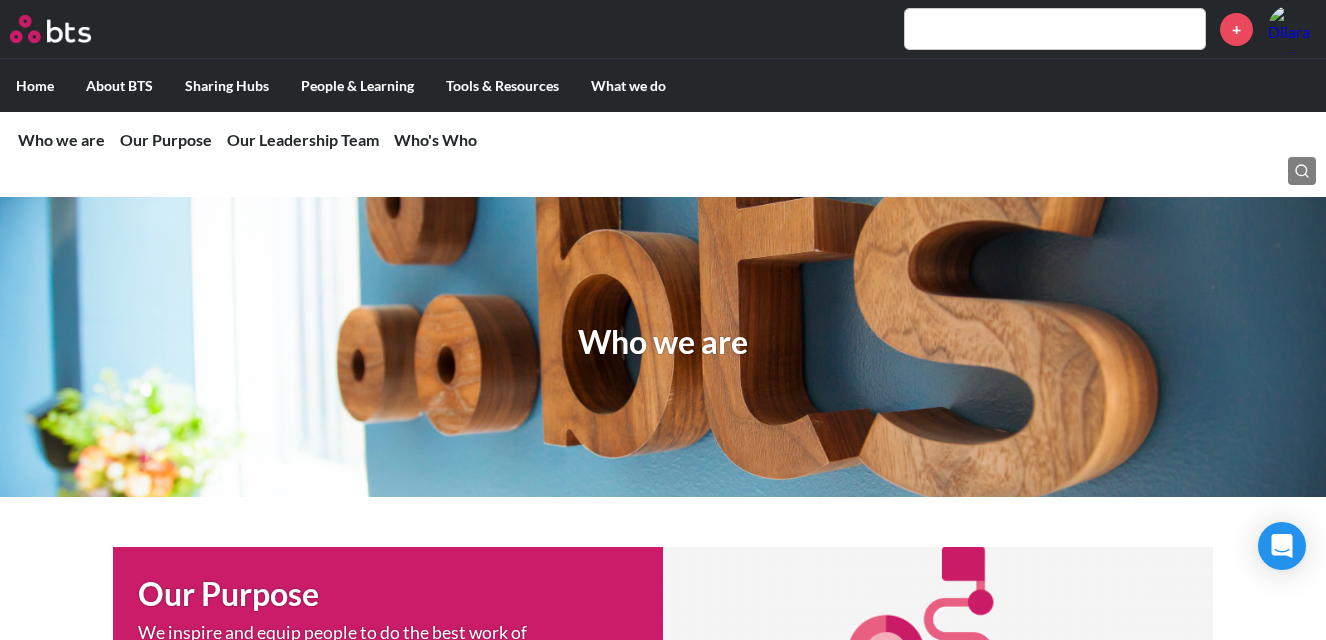 click on "Home" at bounding box center [35, 86] 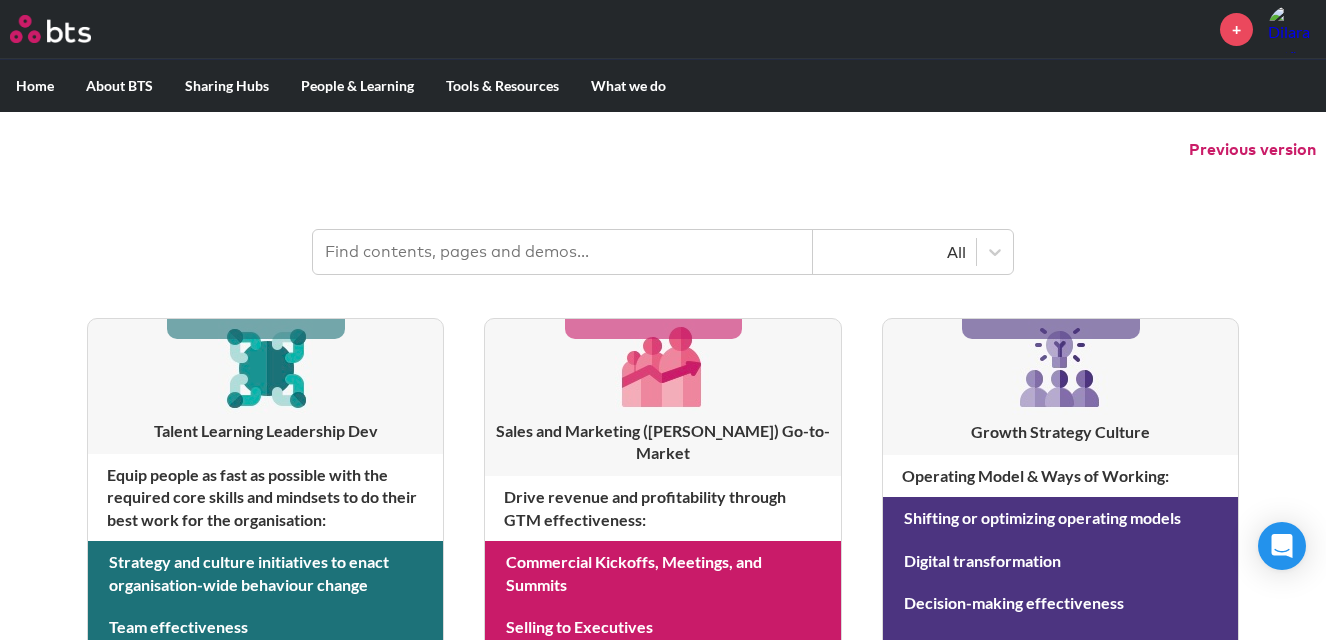 scroll, scrollTop: 200, scrollLeft: 0, axis: vertical 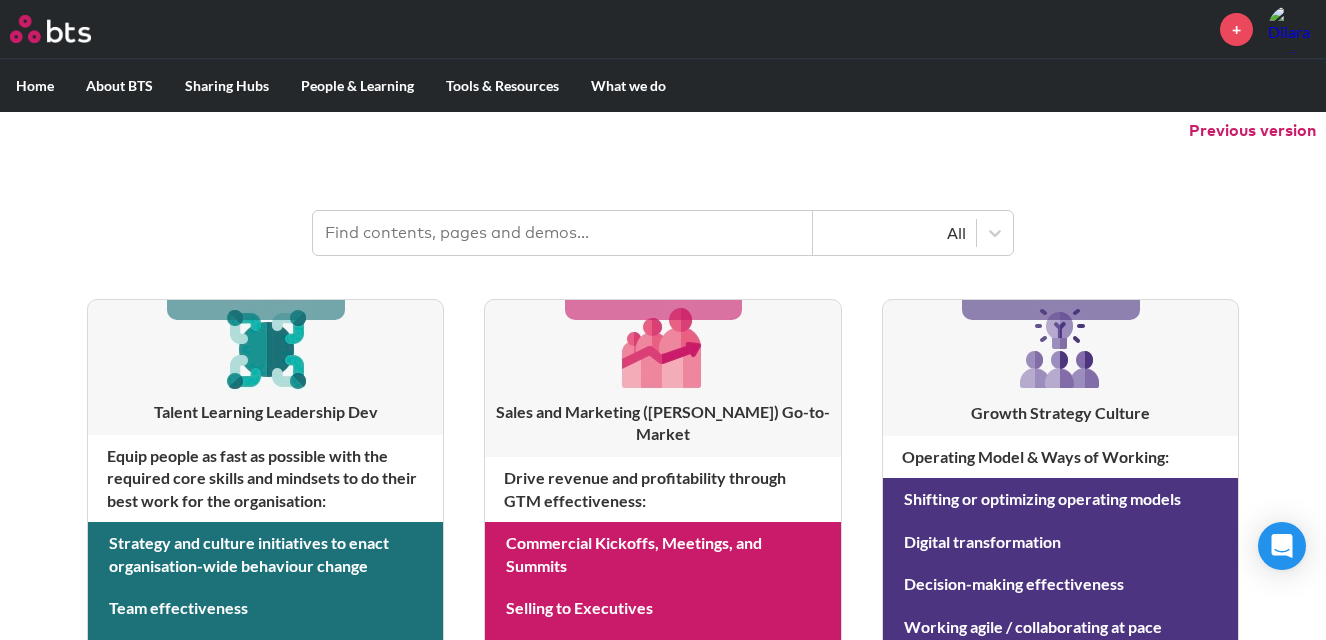 click on "All" at bounding box center (894, 233) 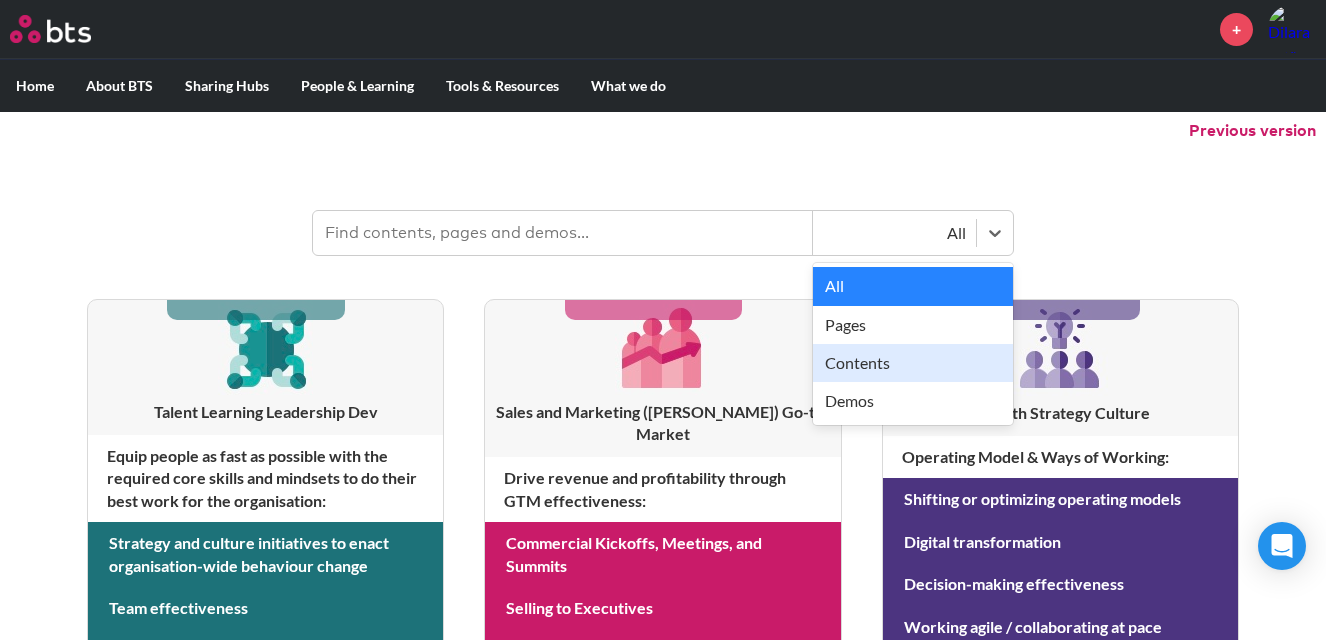 drag, startPoint x: 1129, startPoint y: 244, endPoint x: 1071, endPoint y: 294, distance: 76.57676 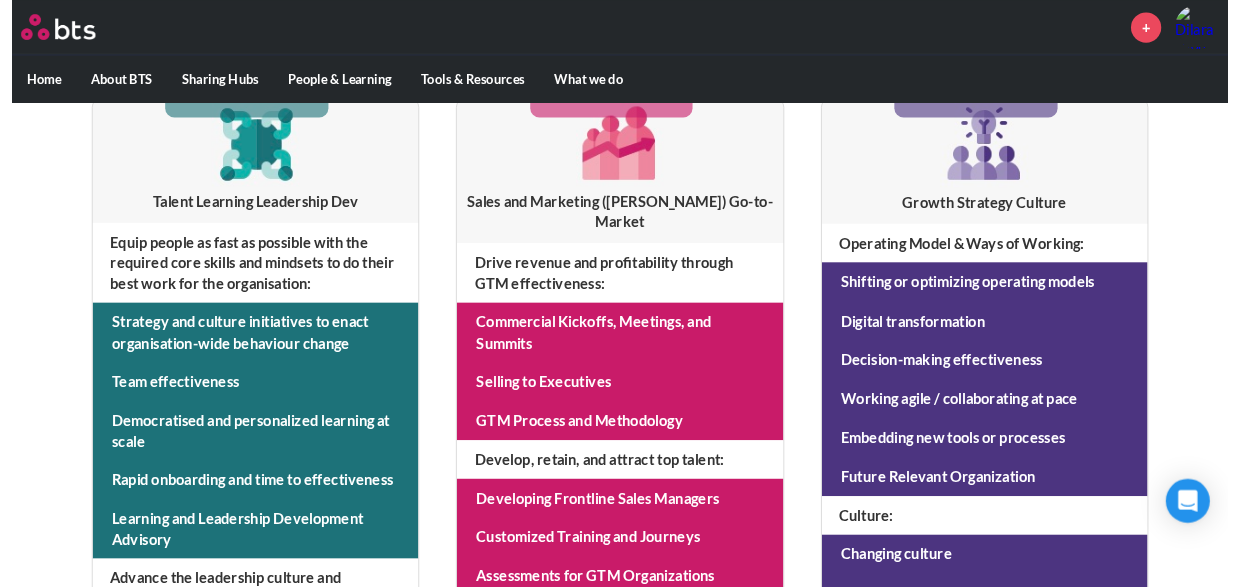 scroll, scrollTop: 400, scrollLeft: 0, axis: vertical 